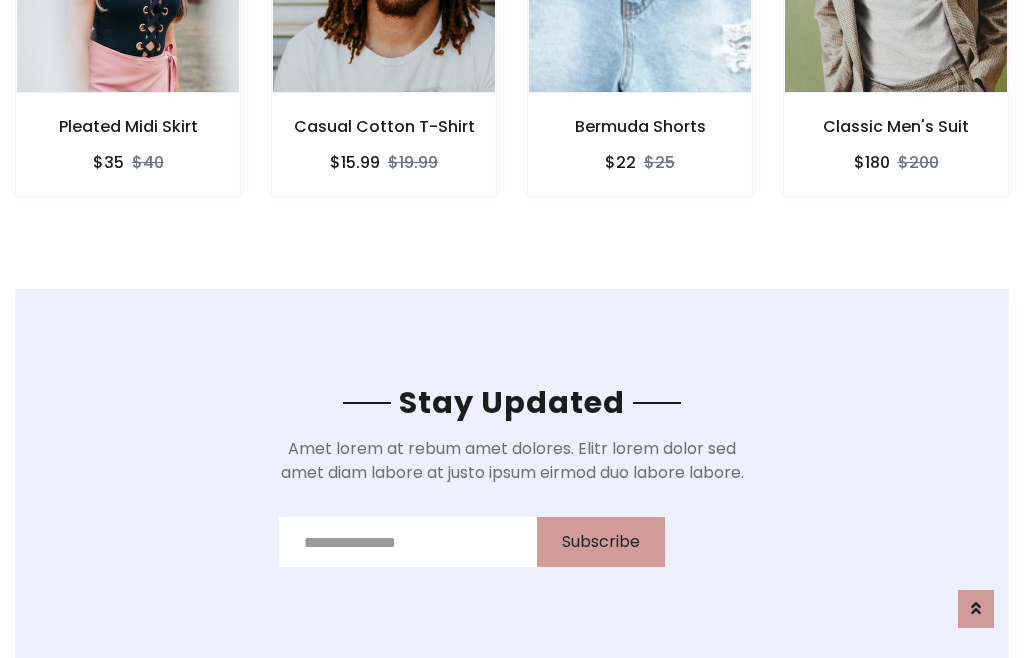 scroll, scrollTop: 3012, scrollLeft: 0, axis: vertical 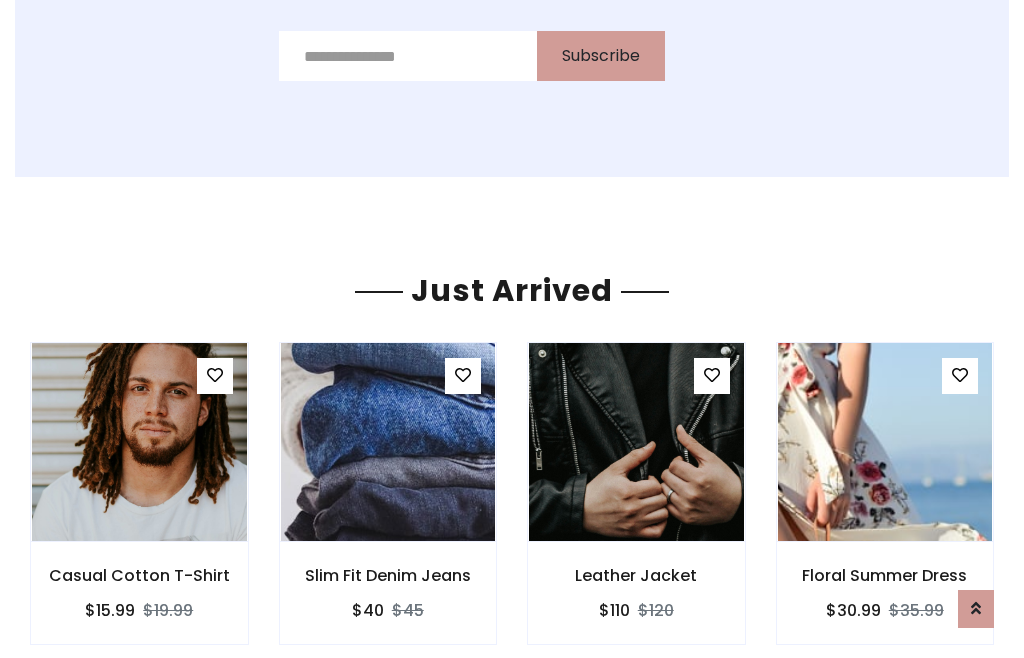 click on "Bermuda Shorts
$22
$25" at bounding box center (640, -428) 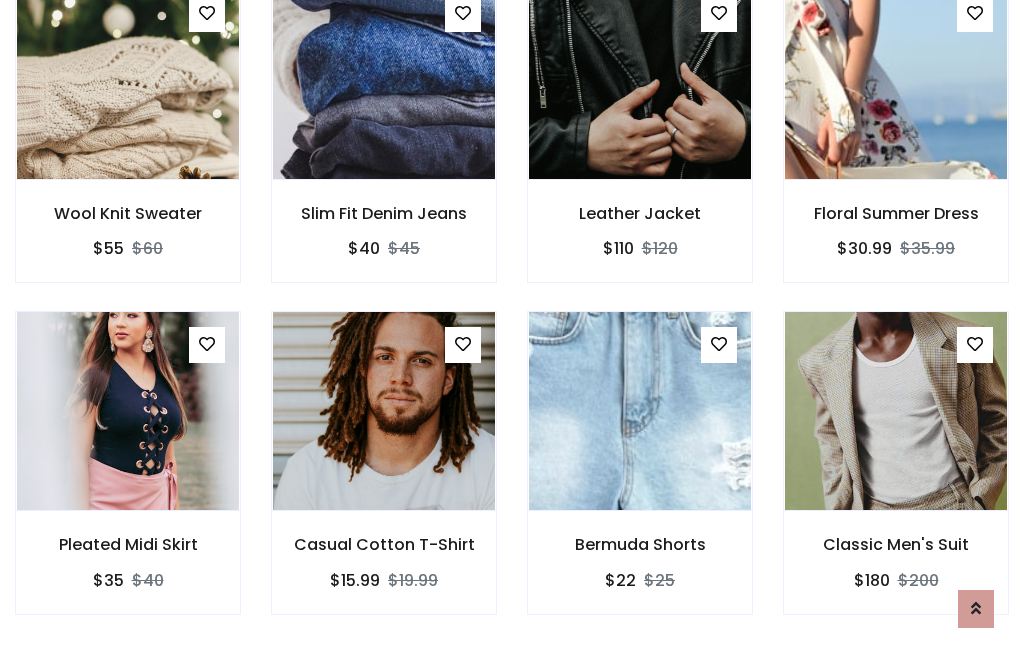 click on "Bermuda Shorts
$22
$25" at bounding box center [640, 476] 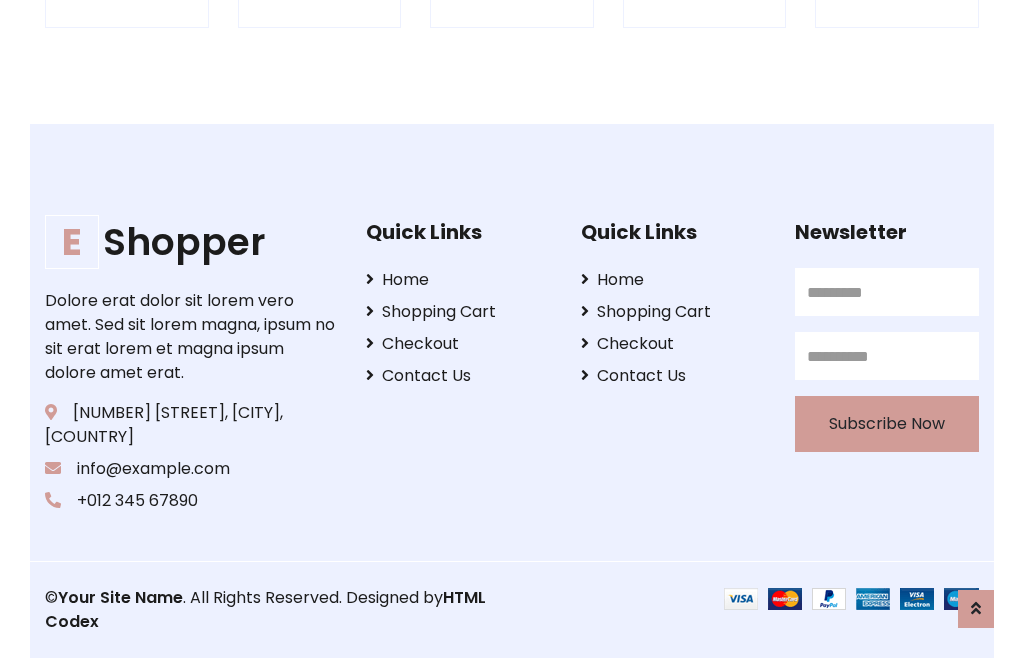 scroll, scrollTop: 3807, scrollLeft: 0, axis: vertical 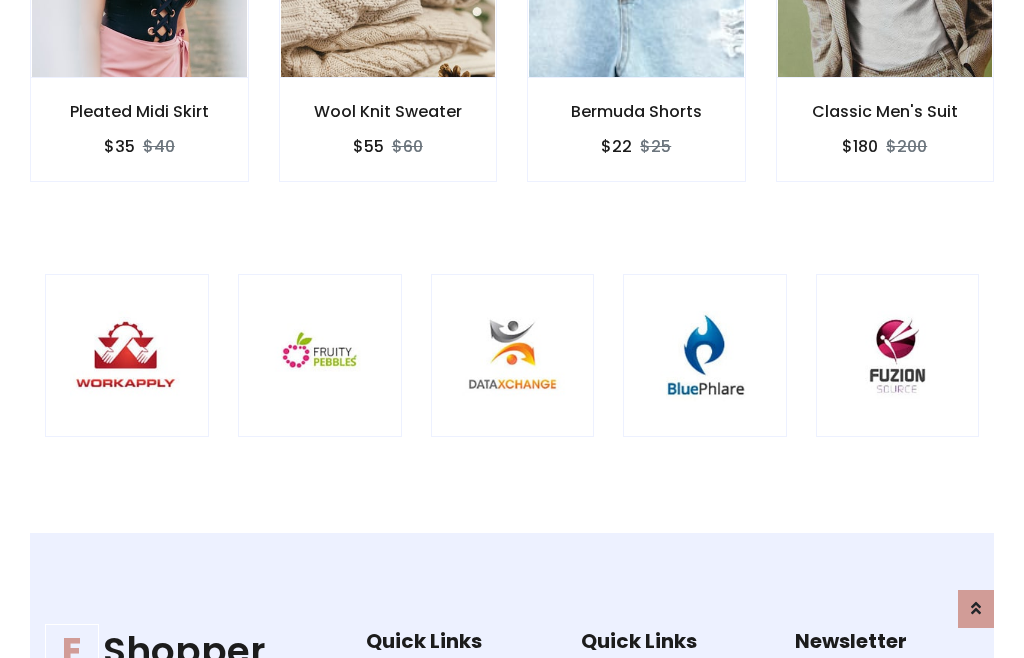 click at bounding box center [513, 356] 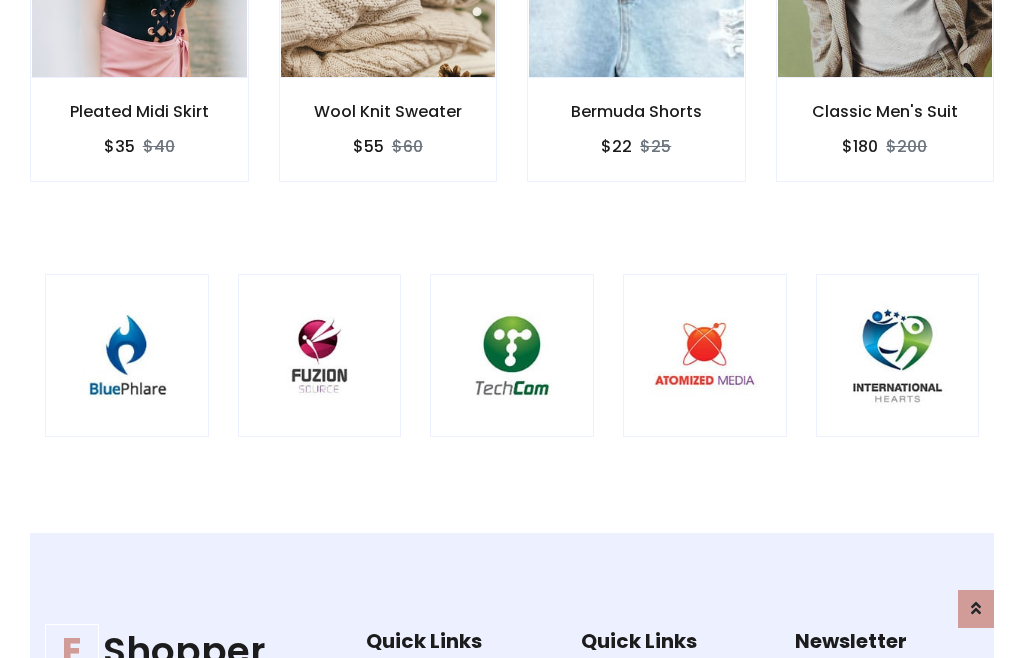 click at bounding box center (512, 356) 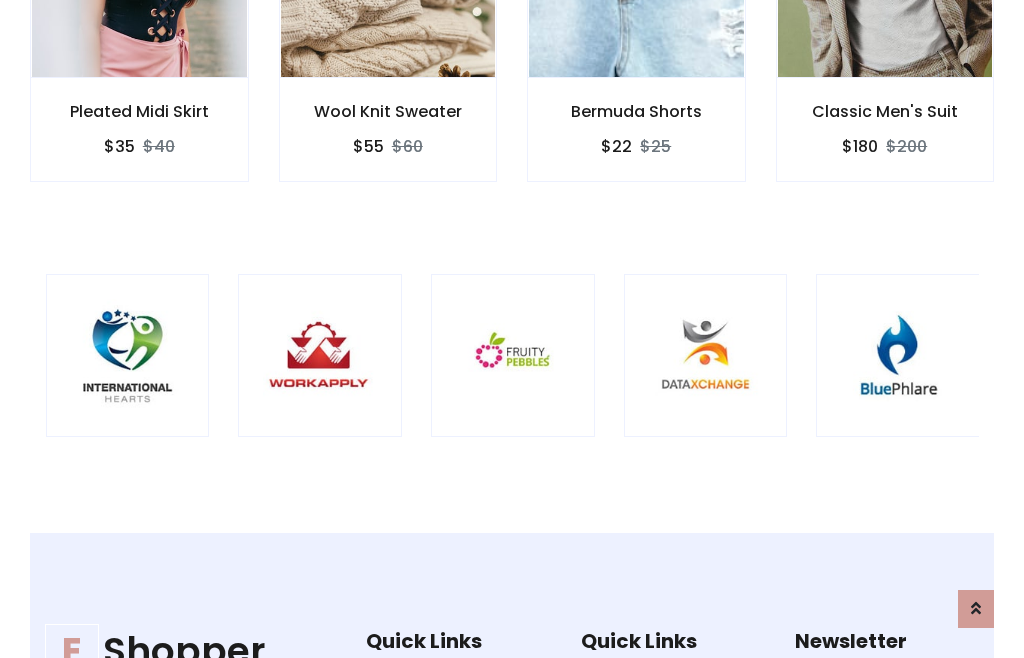click at bounding box center (513, 356) 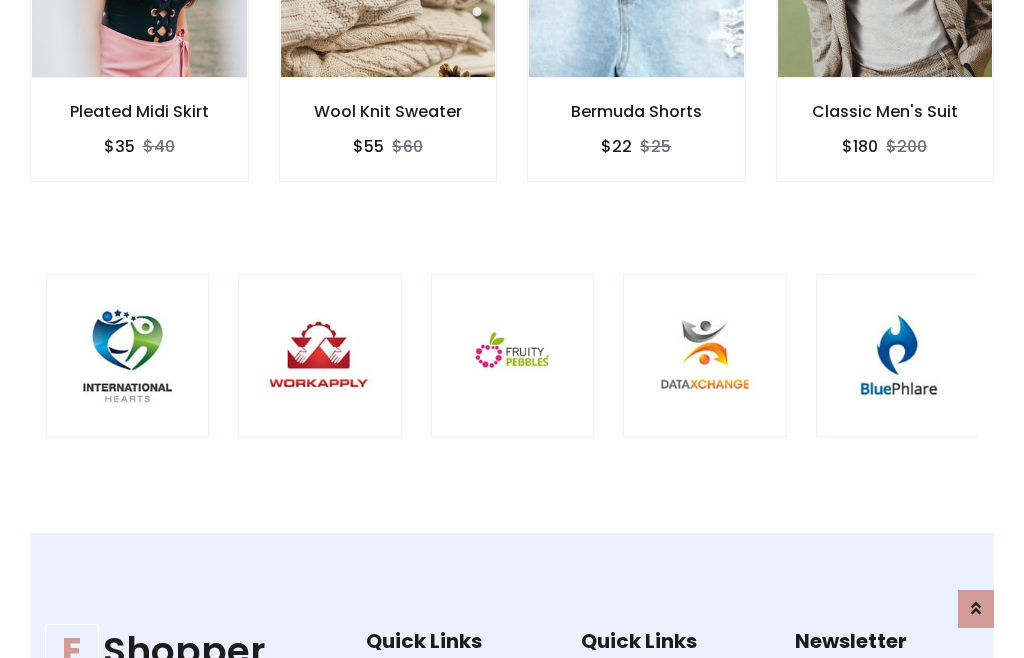 click at bounding box center [513, 356] 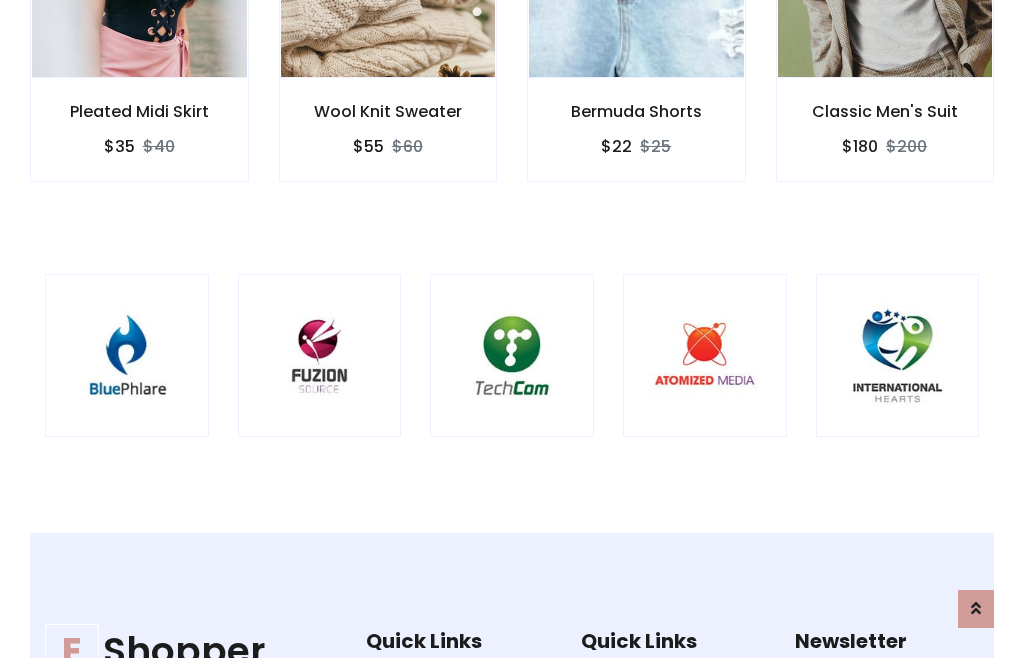 scroll, scrollTop: 0, scrollLeft: 0, axis: both 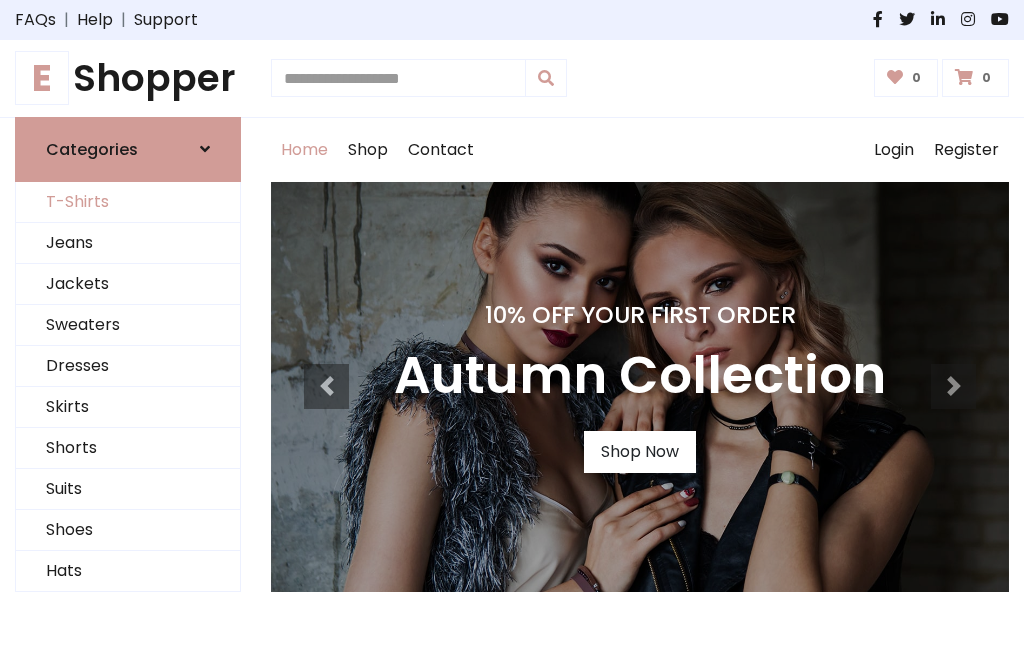 click on "T-Shirts" at bounding box center (128, 202) 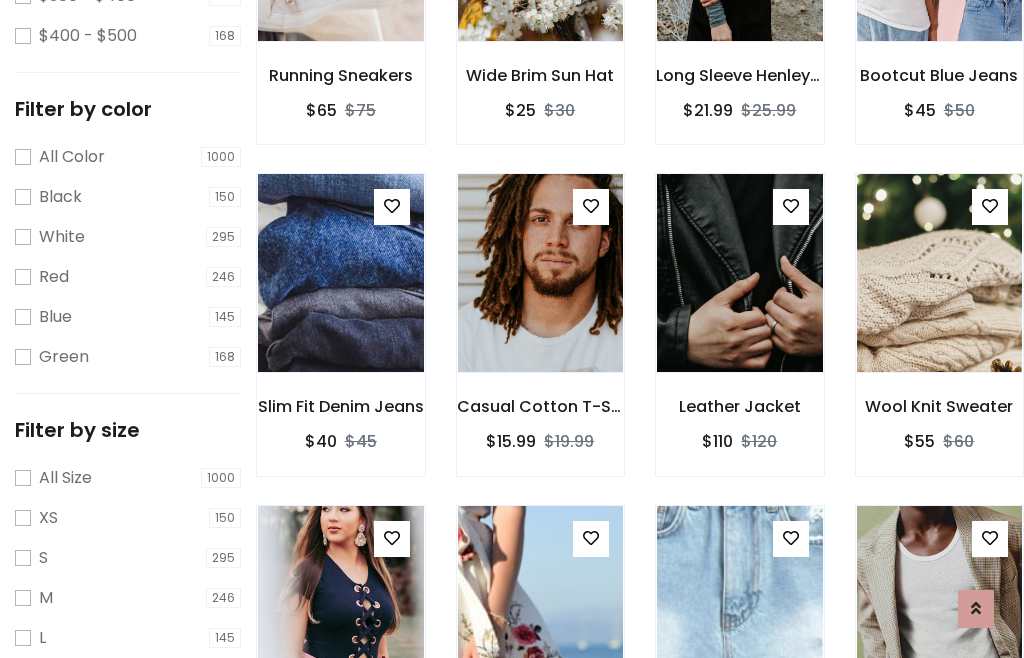 scroll, scrollTop: 185, scrollLeft: 0, axis: vertical 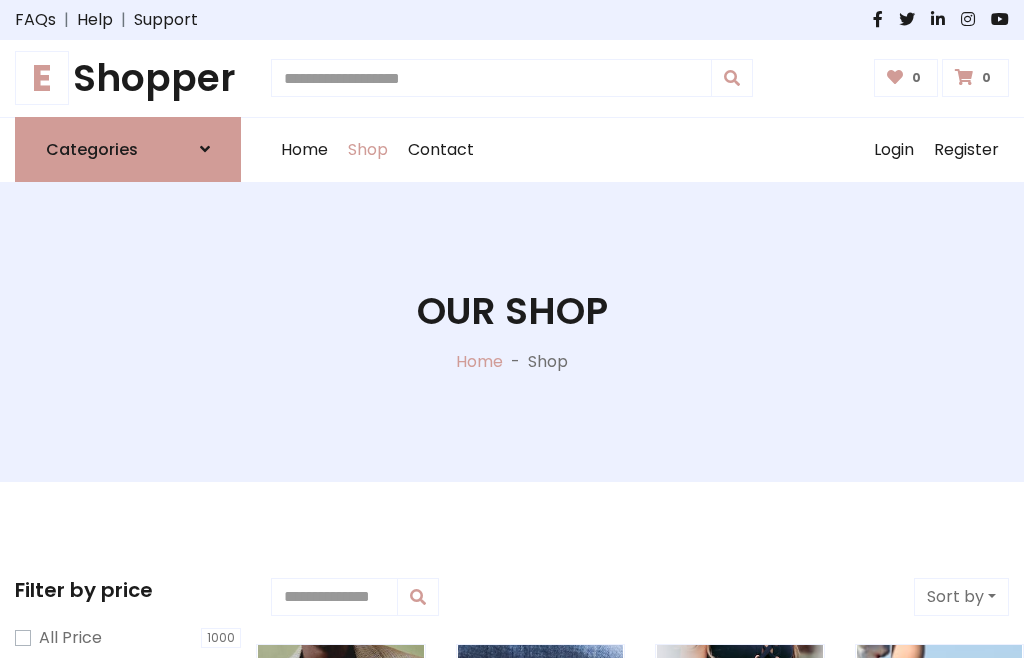 click on "E Shopper" at bounding box center (128, 78) 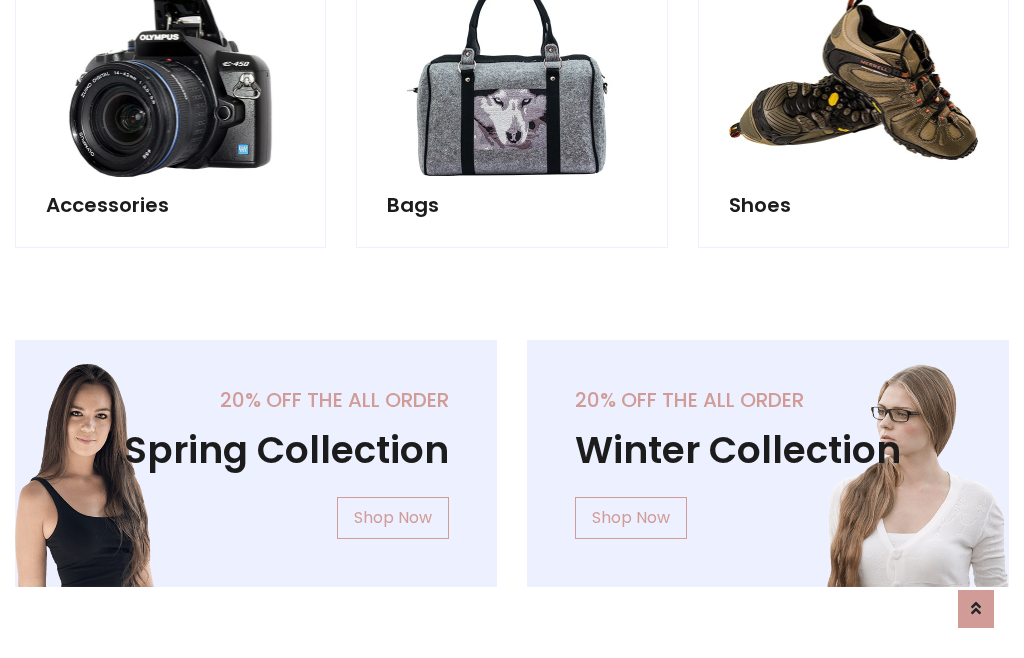 scroll, scrollTop: 1943, scrollLeft: 0, axis: vertical 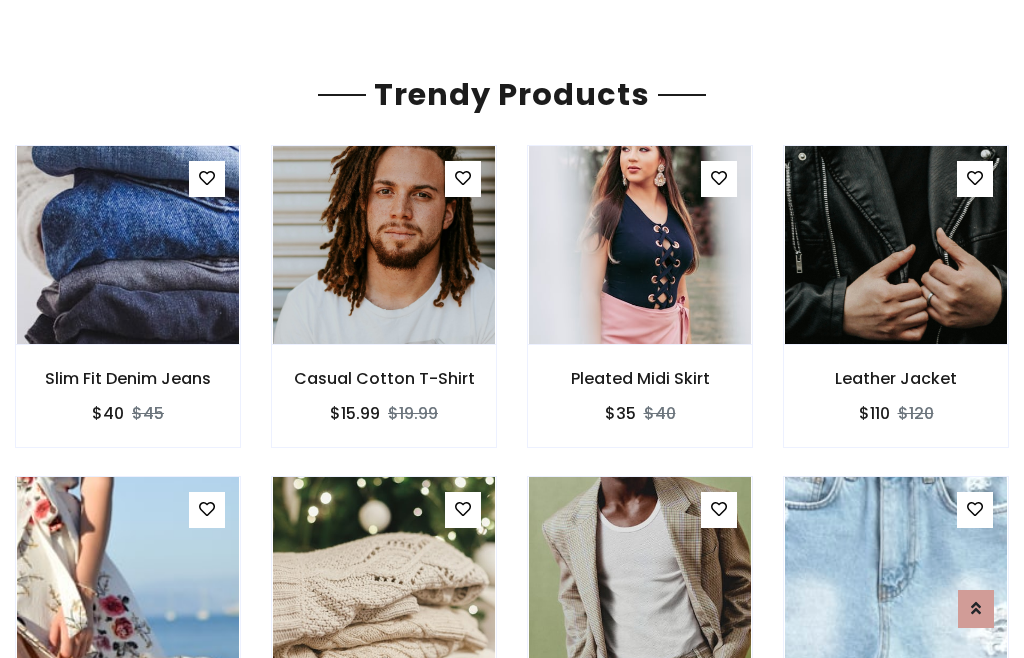 click on "Shop" at bounding box center [368, -1793] 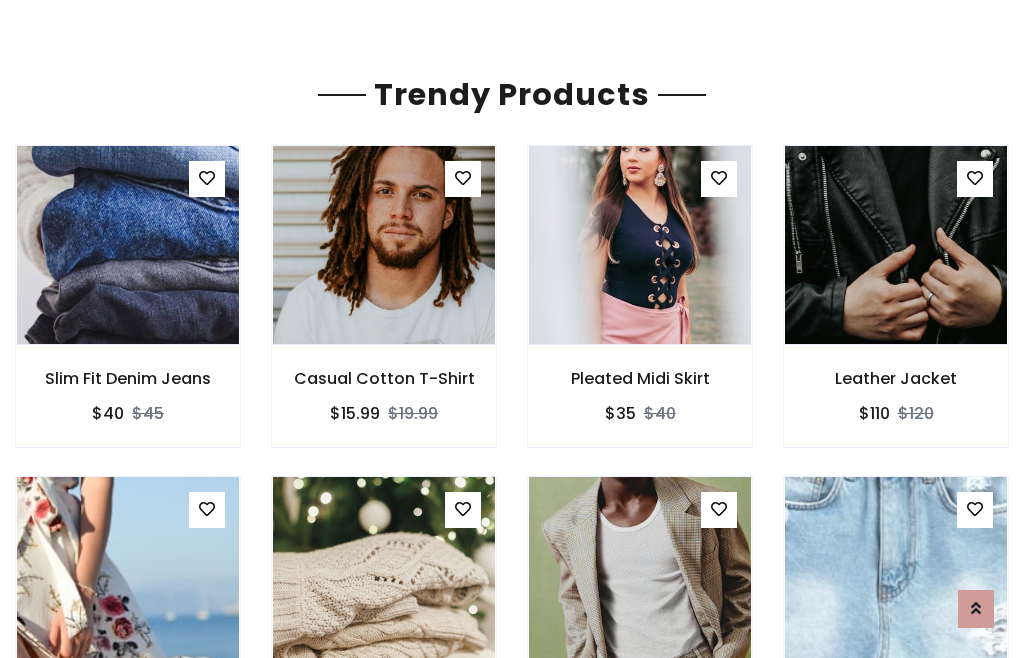 scroll, scrollTop: 0, scrollLeft: 0, axis: both 